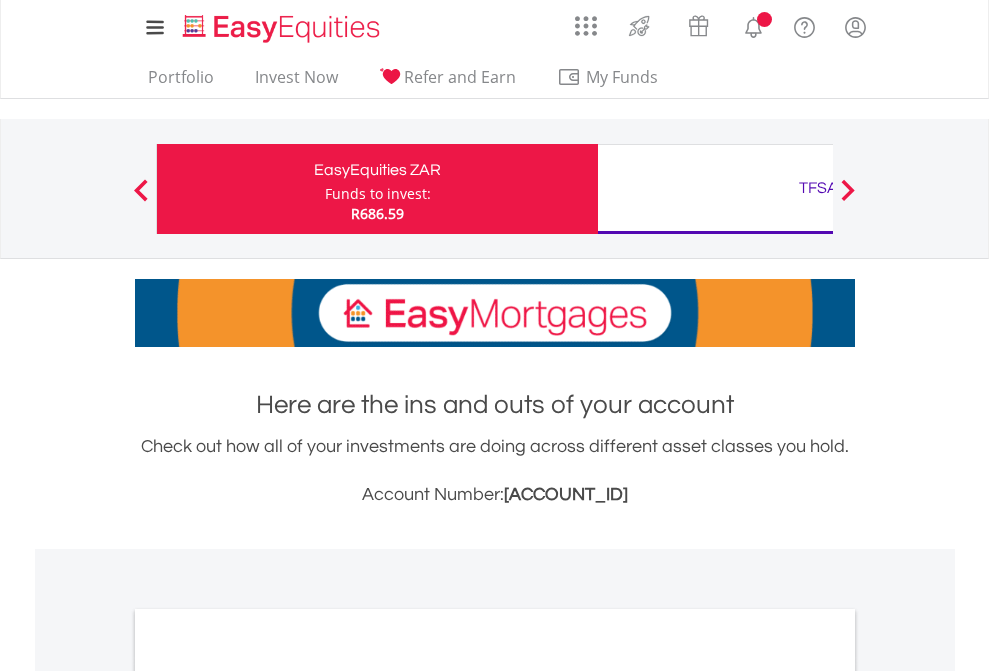 scroll, scrollTop: 0, scrollLeft: 0, axis: both 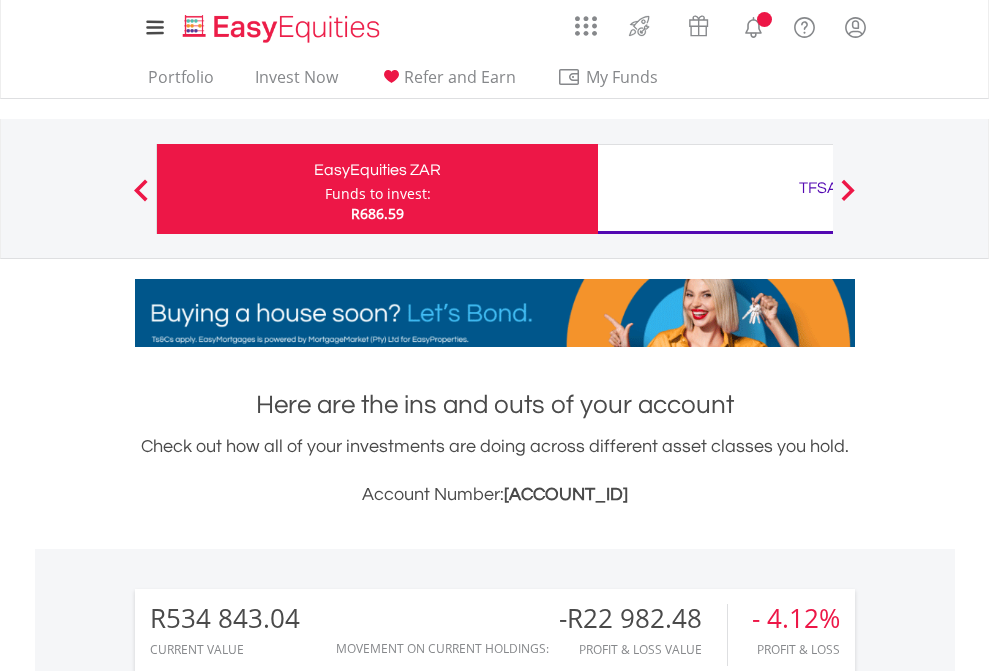 click on "Funds to invest:" at bounding box center (378, 194) 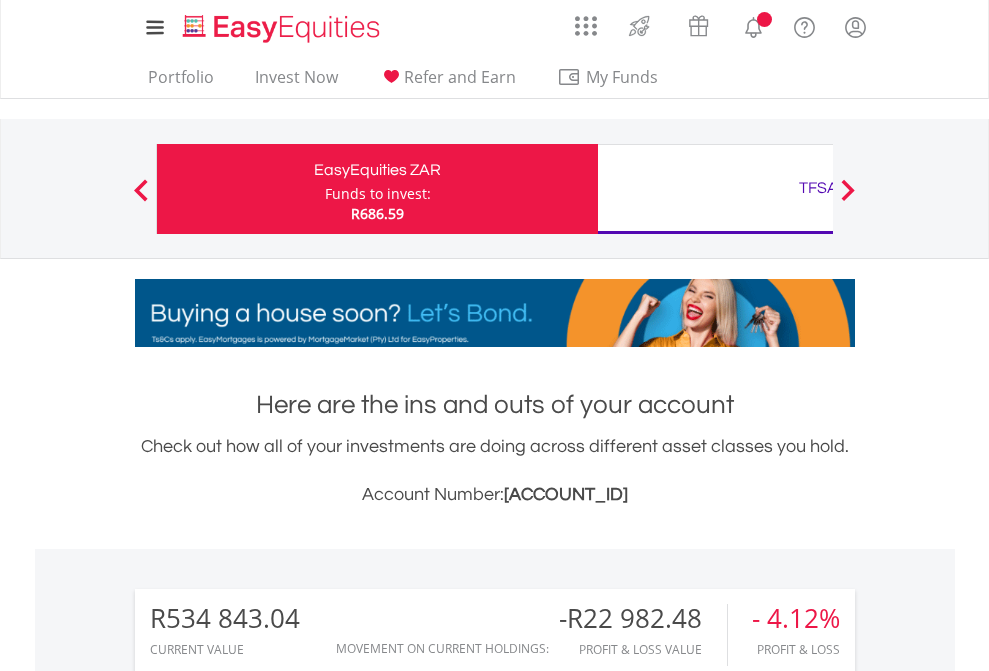 scroll, scrollTop: 999808, scrollLeft: 999687, axis: both 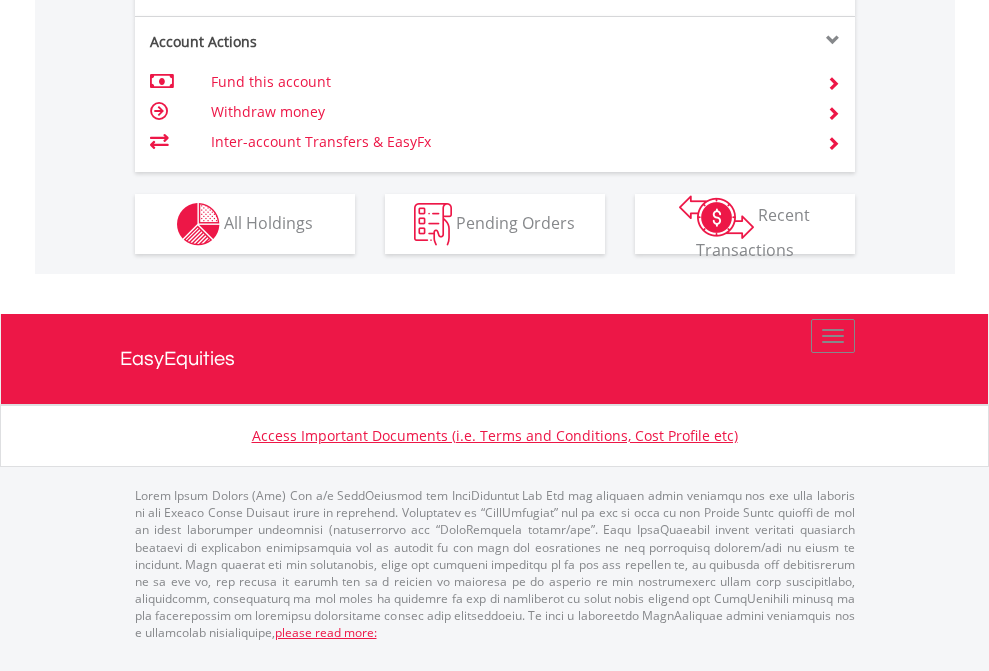 click on "Investment types" at bounding box center (706, -337) 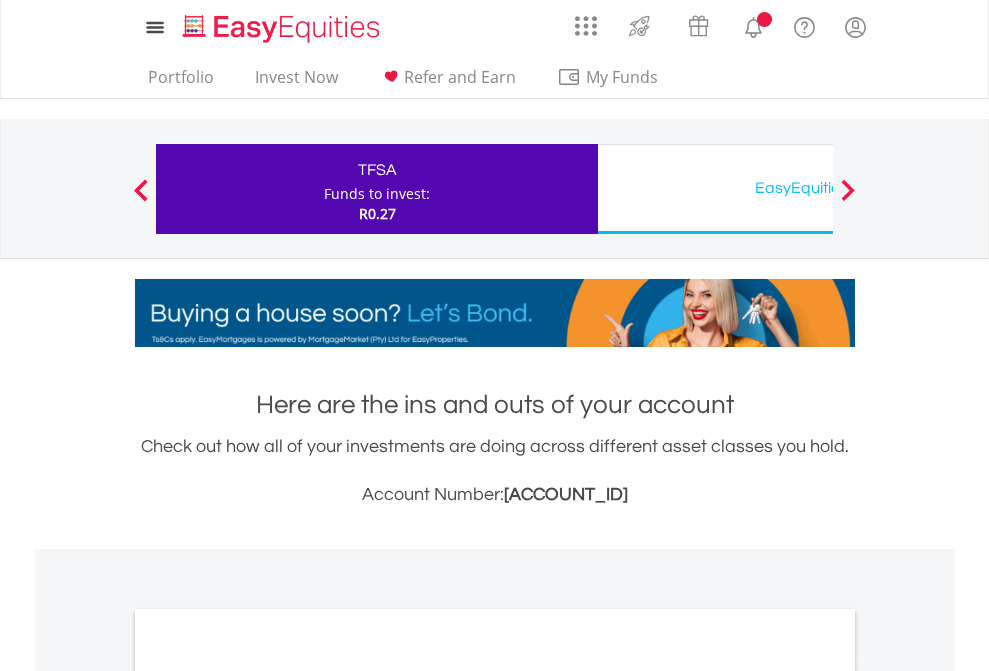 scroll, scrollTop: 0, scrollLeft: 0, axis: both 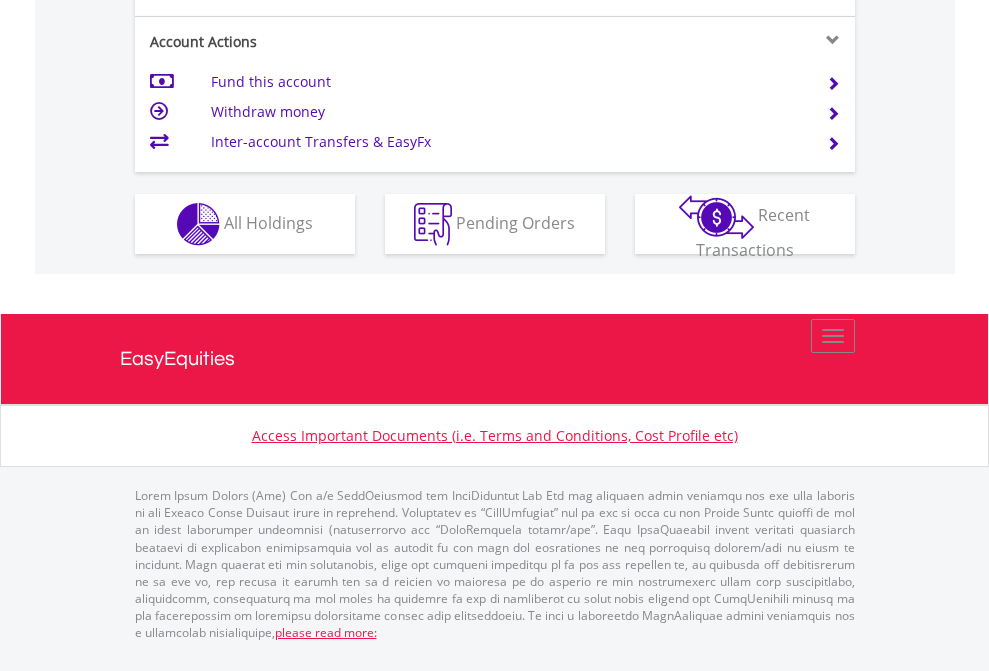 click on "Investment types" at bounding box center (706, -337) 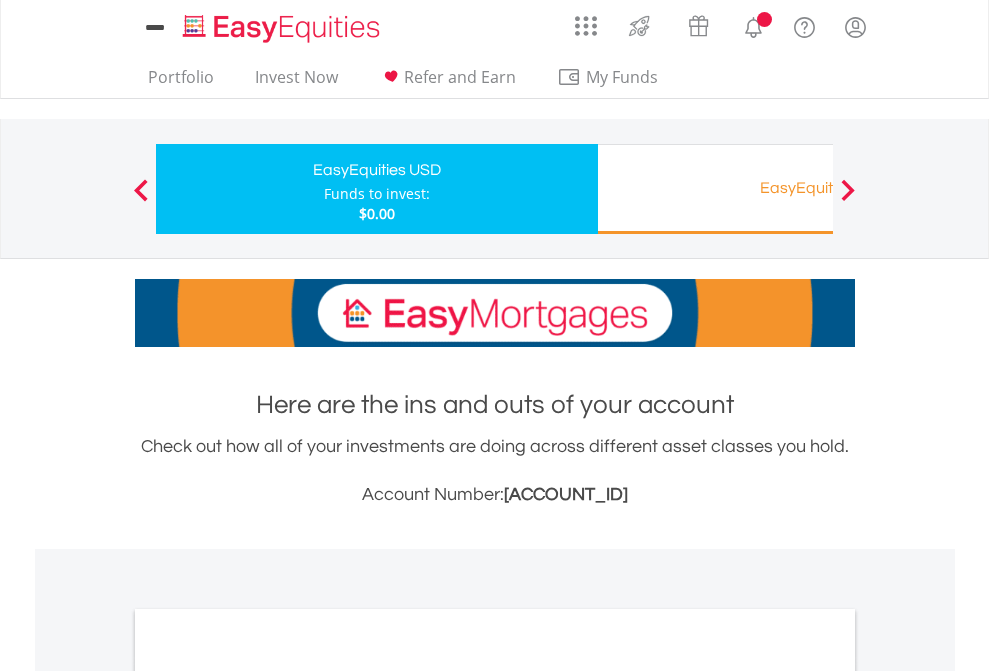 scroll, scrollTop: 0, scrollLeft: 0, axis: both 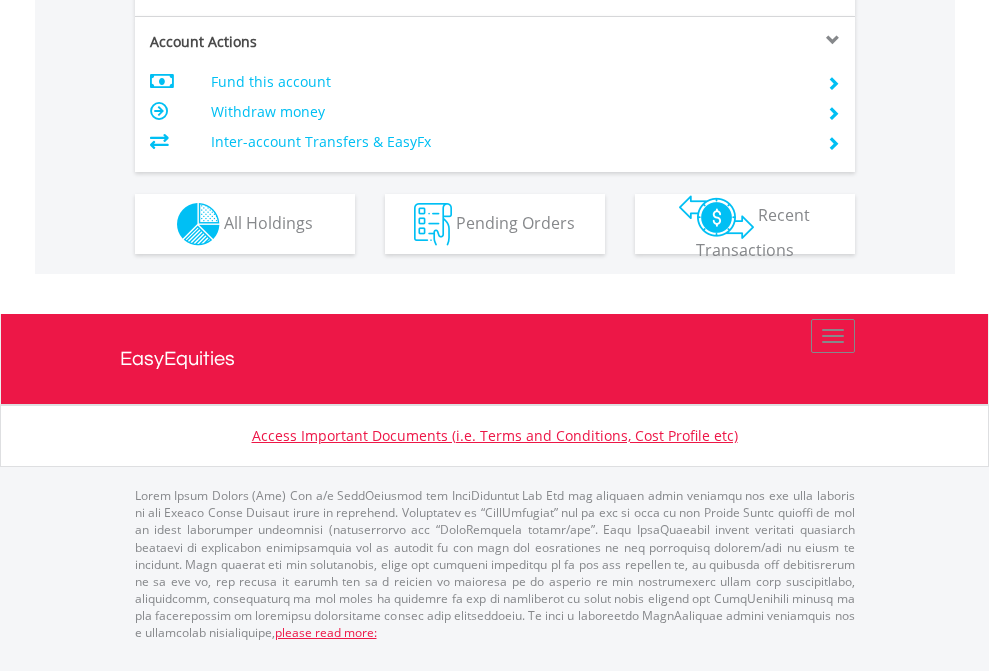 click on "Investment types" at bounding box center [706, -337] 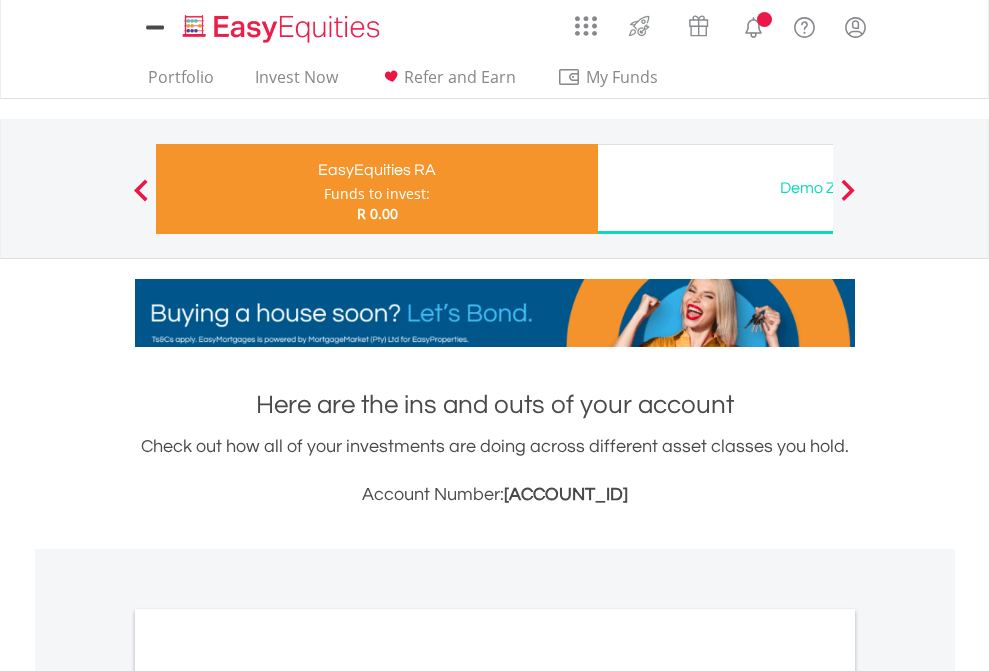 scroll, scrollTop: 0, scrollLeft: 0, axis: both 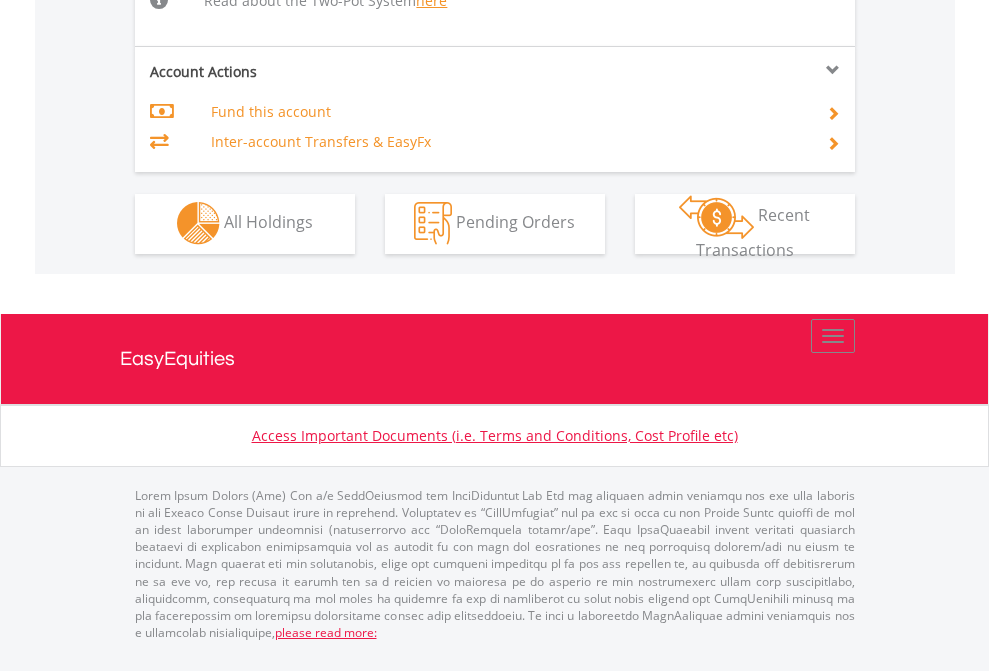 click on "Investment types" at bounding box center (706, -534) 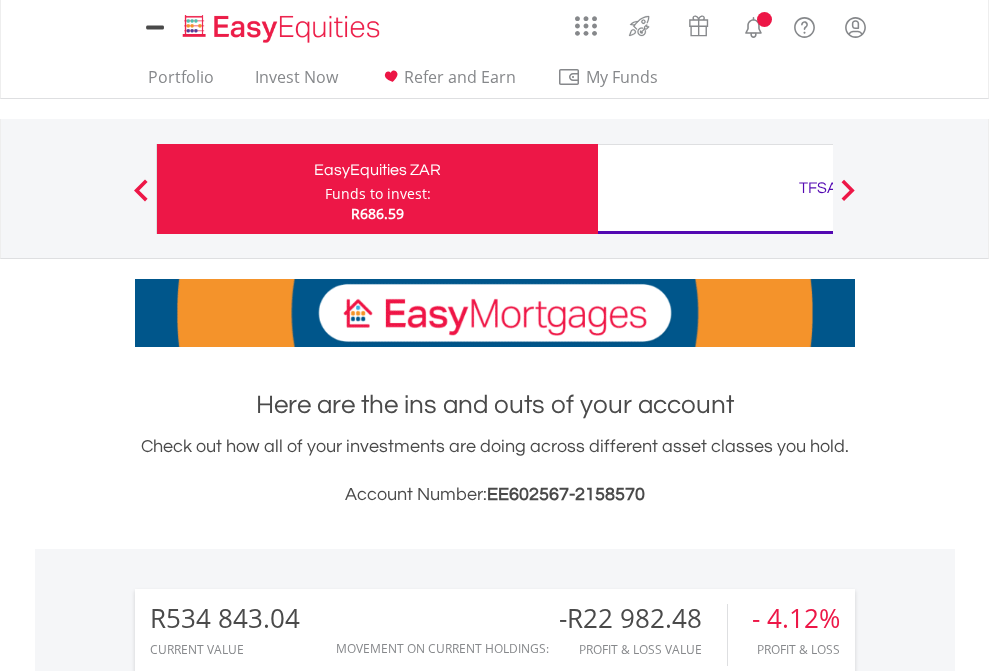 scroll, scrollTop: 0, scrollLeft: 0, axis: both 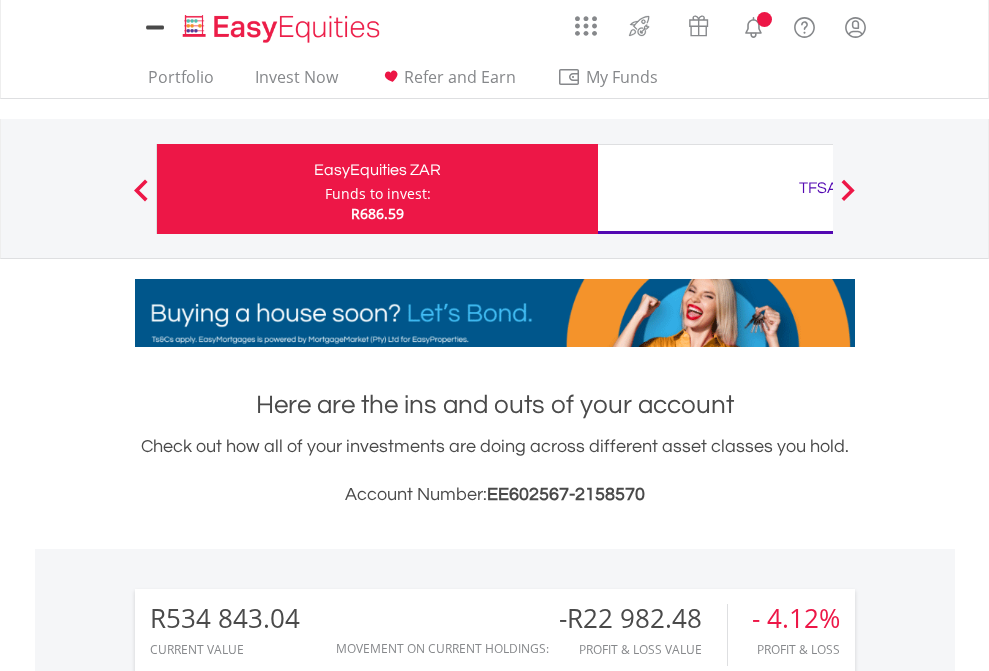 click on "All Holdings" at bounding box center (268, 1586) 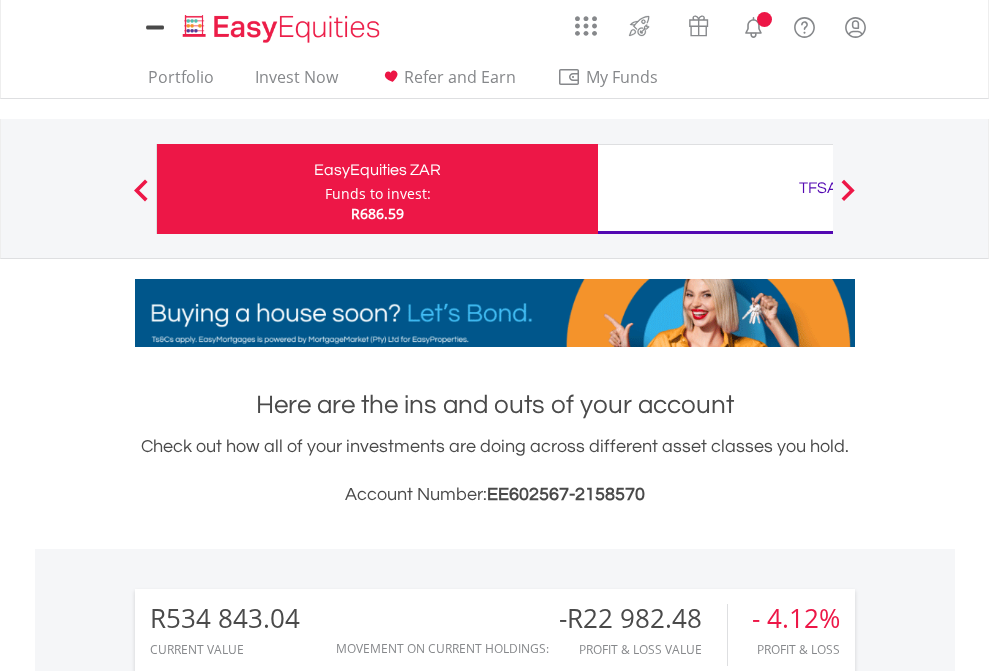 scroll, scrollTop: 999808, scrollLeft: 999687, axis: both 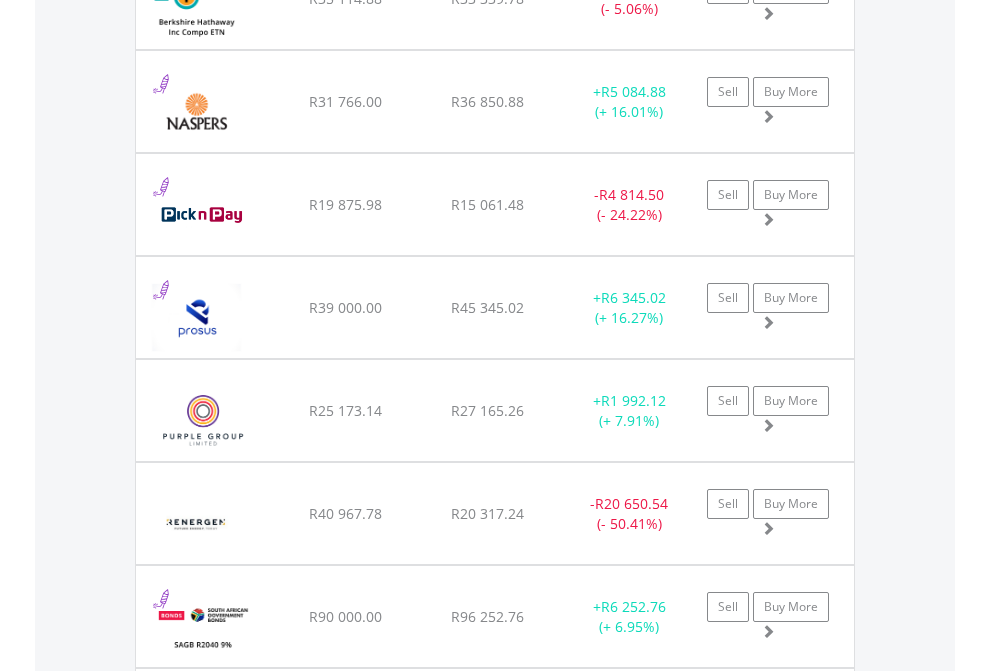 click on "TFSA" at bounding box center [818, -2156] 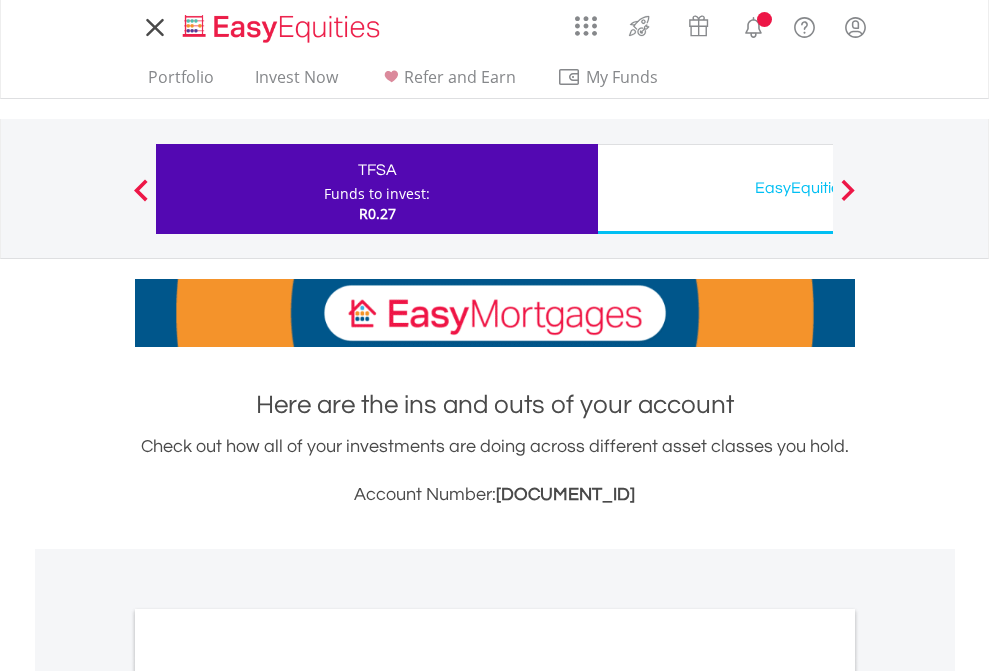 scroll, scrollTop: 0, scrollLeft: 0, axis: both 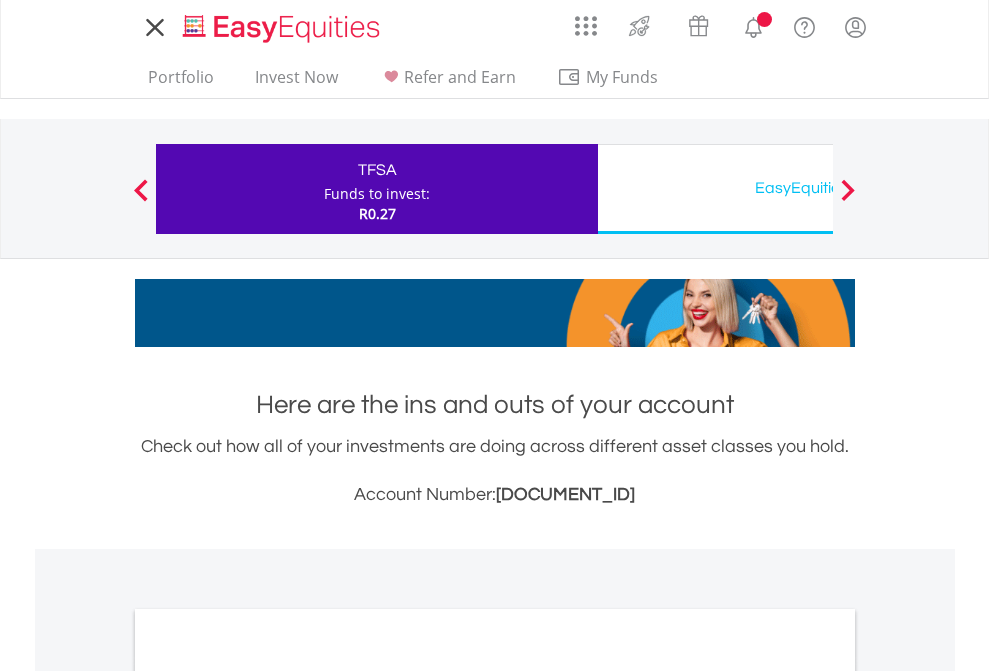 click on "All Holdings" at bounding box center (268, 1096) 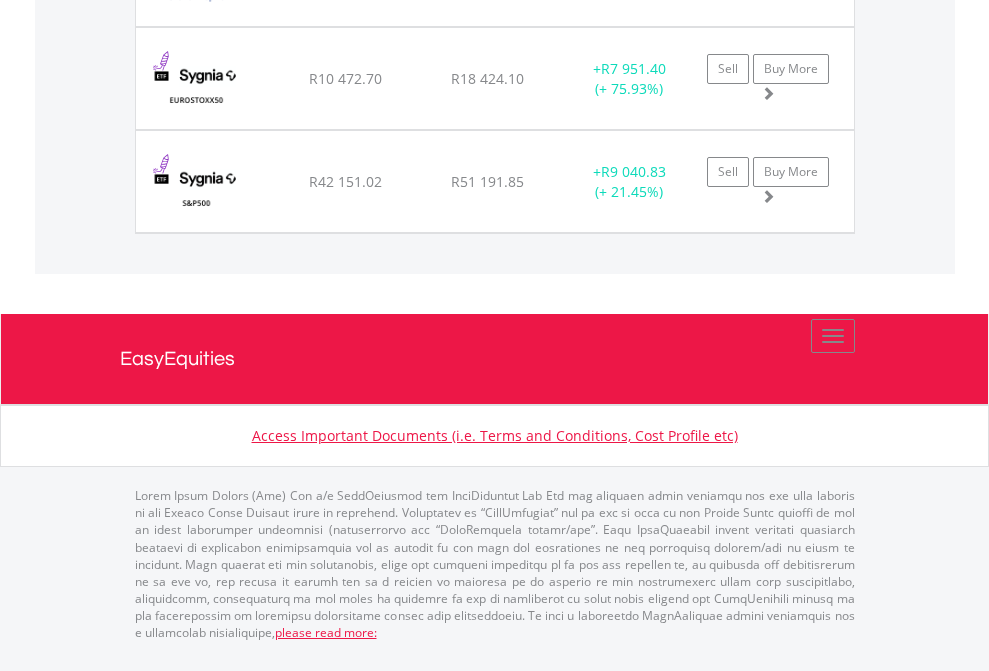 click on "EasyEquities USD" at bounding box center [818, -1689] 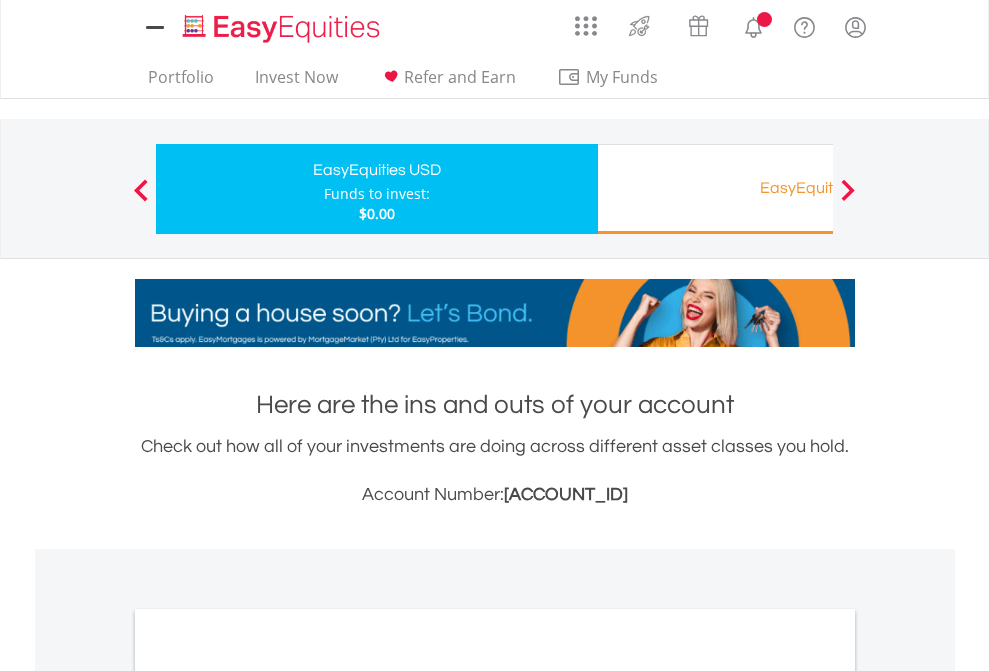 click on "All Holdings" at bounding box center [268, 1096] 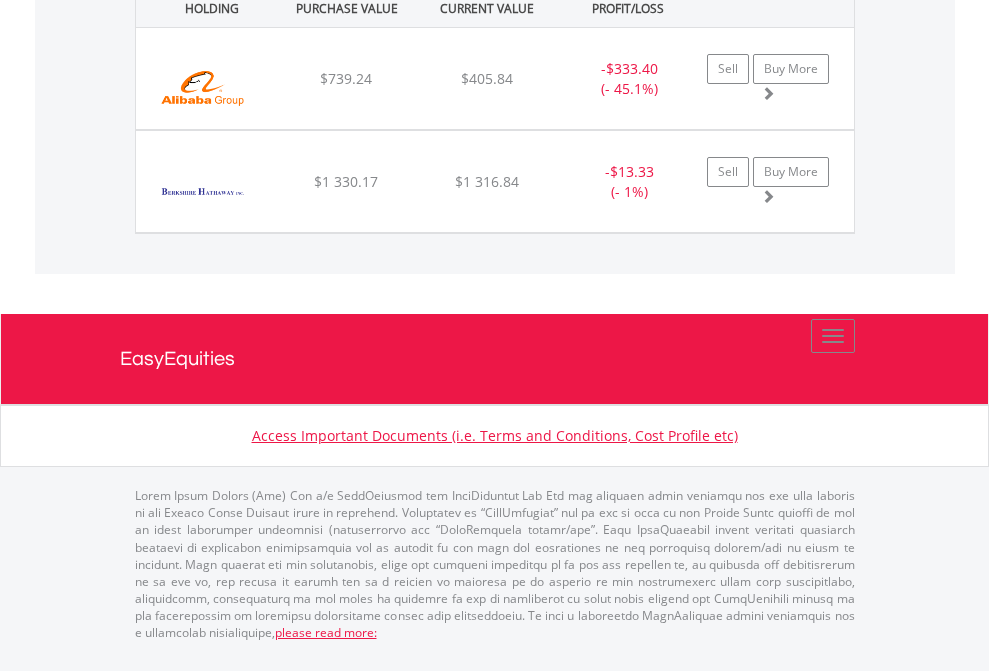 click on "EasyEquities RA" at bounding box center (818, -1071) 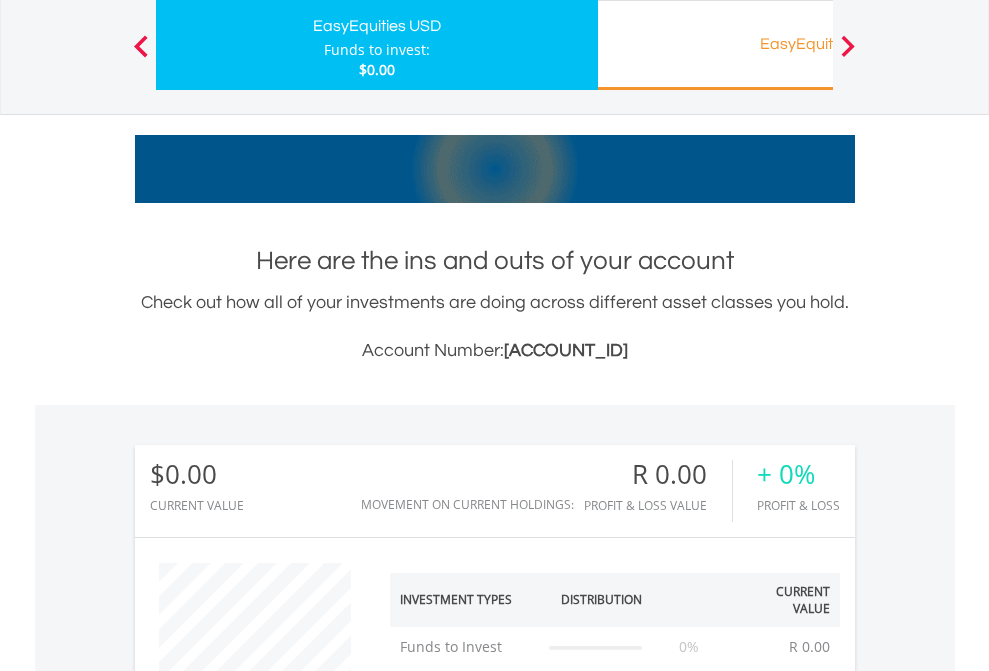 scroll, scrollTop: 999808, scrollLeft: 999687, axis: both 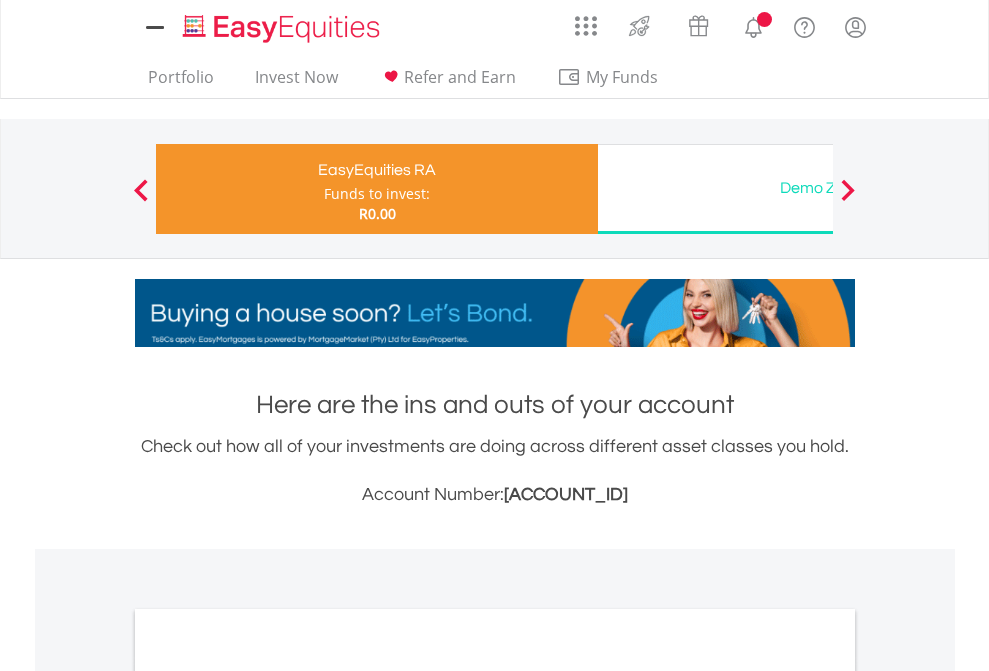 click on "All Holdings" at bounding box center (268, 1066) 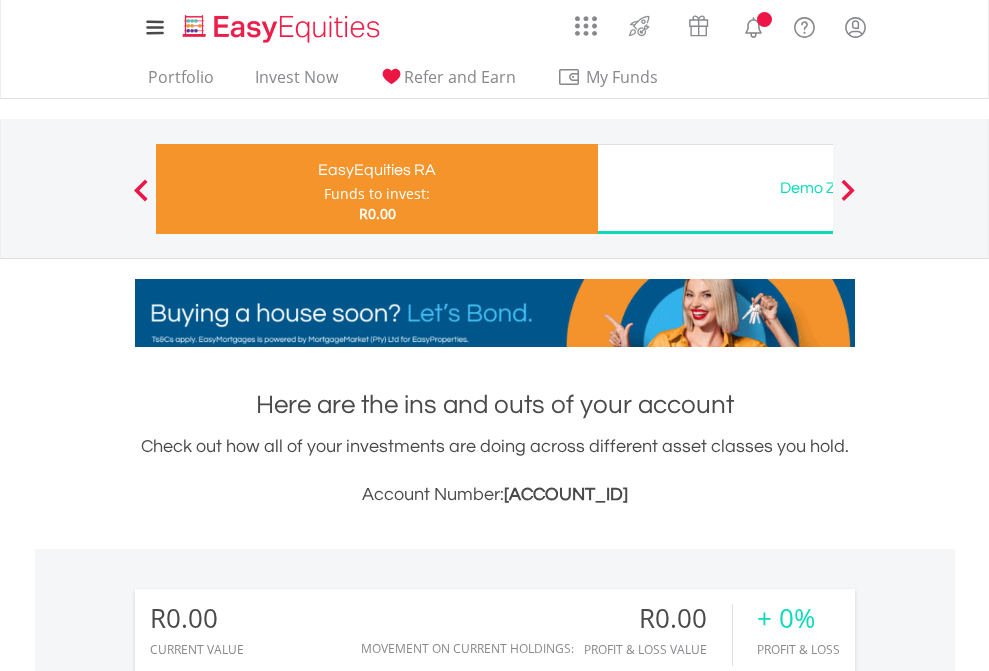 scroll, scrollTop: 1486, scrollLeft: 0, axis: vertical 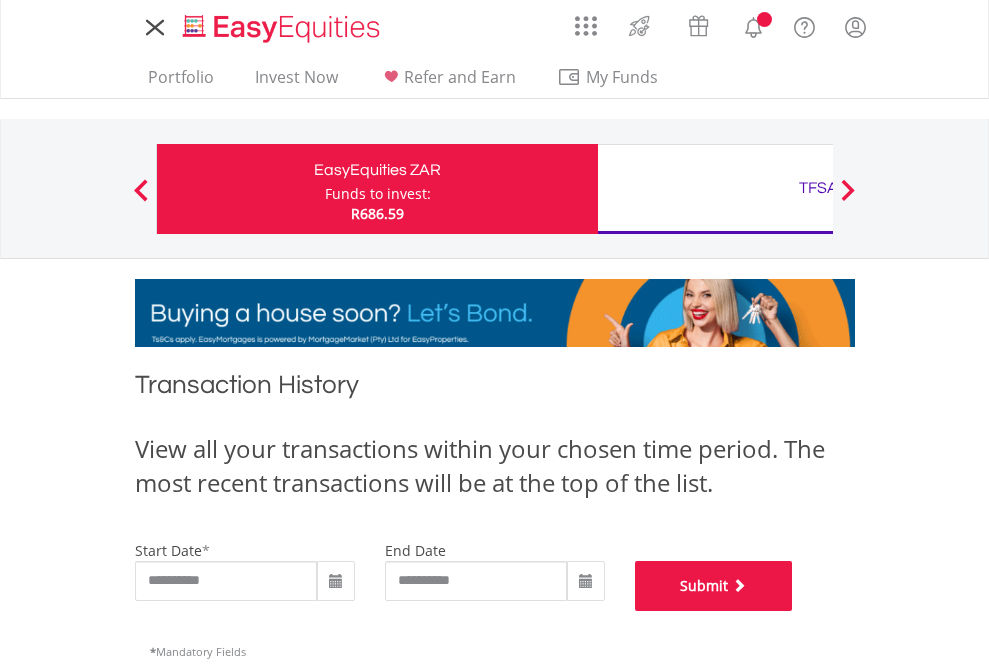 click on "Submit" at bounding box center (714, 586) 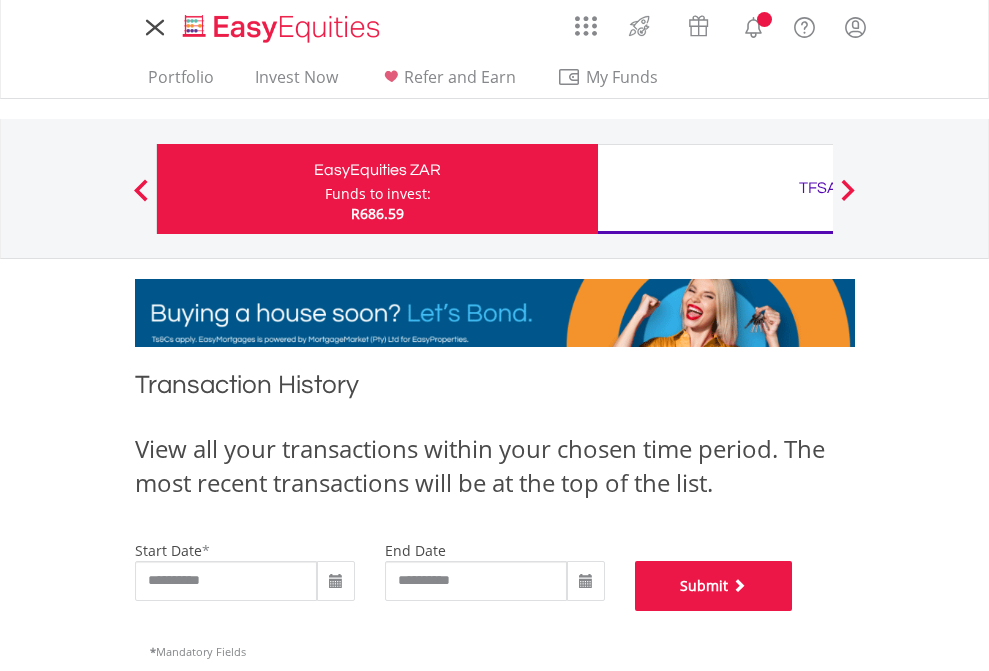 scroll, scrollTop: 811, scrollLeft: 0, axis: vertical 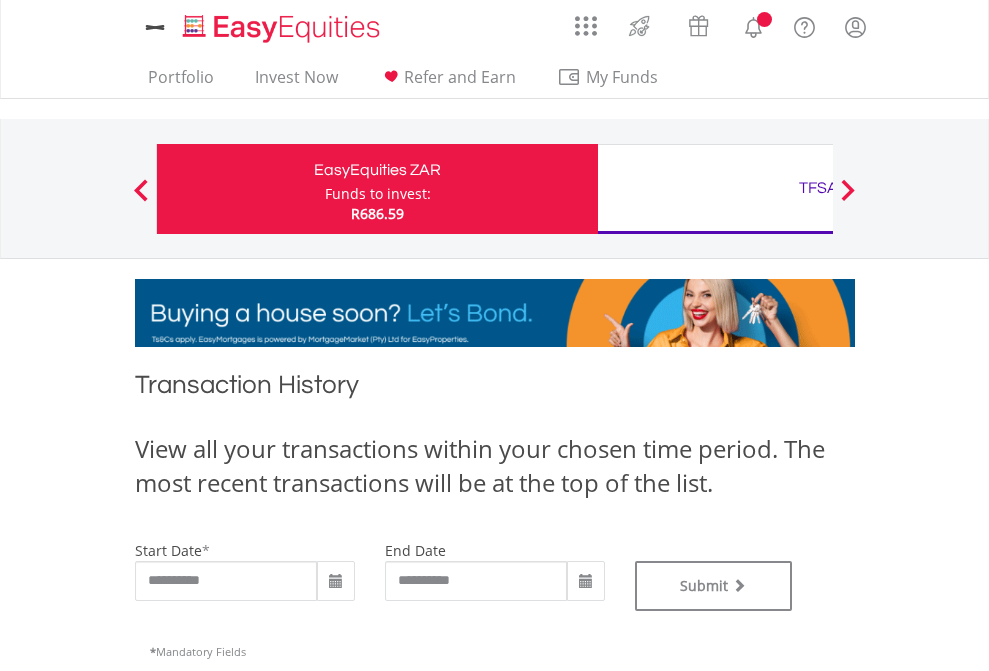 click on "TFSA" at bounding box center [818, 188] 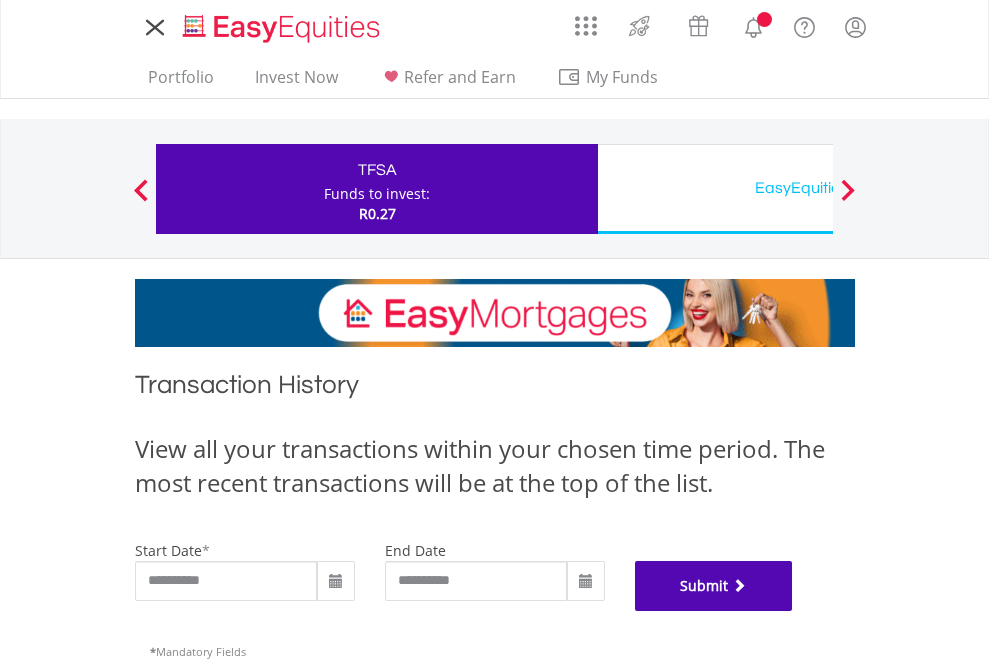 click on "Submit" at bounding box center [714, 586] 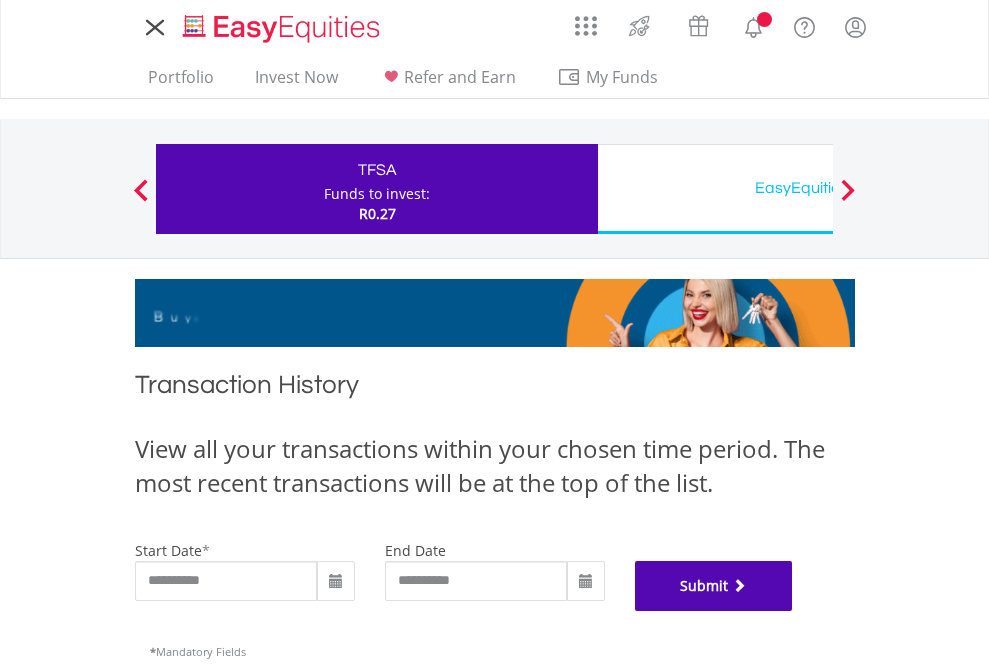 scroll, scrollTop: 811, scrollLeft: 0, axis: vertical 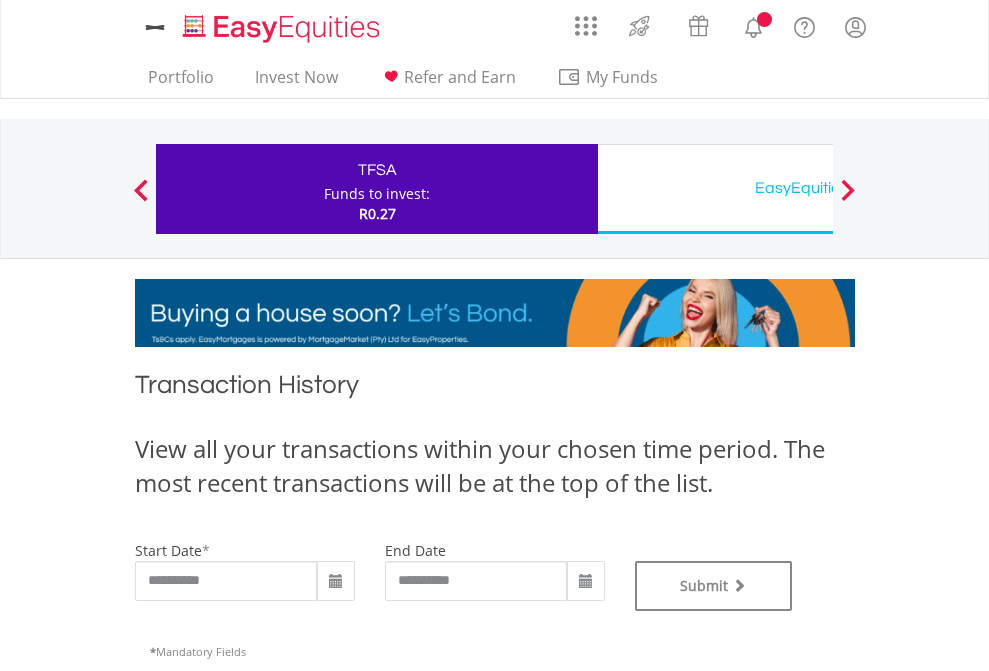 click on "EasyEquities USD" at bounding box center (818, 188) 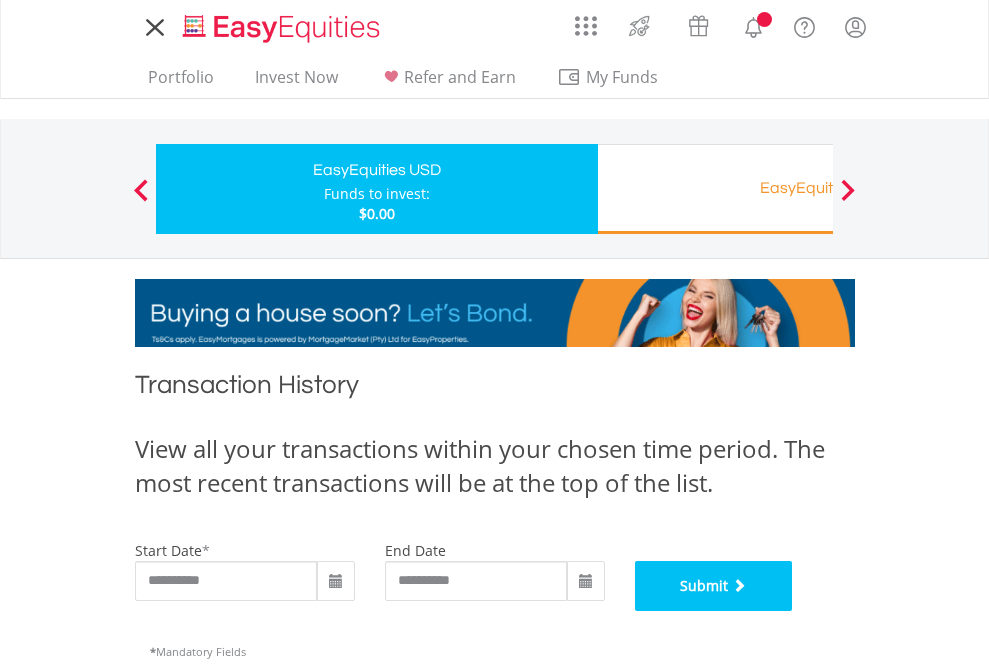 click on "Submit" at bounding box center (714, 586) 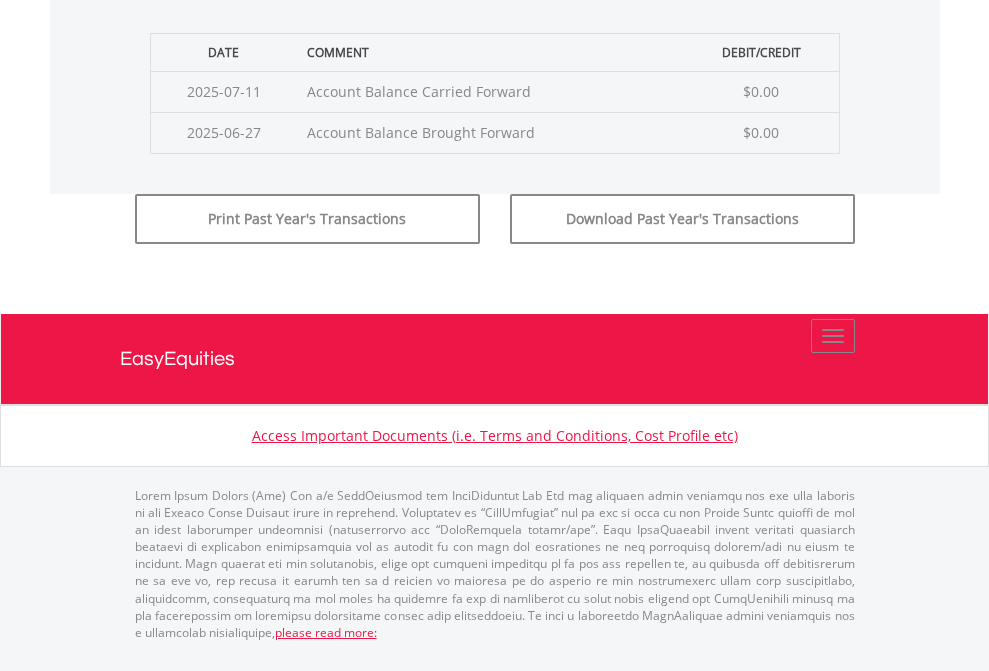 scroll, scrollTop: 811, scrollLeft: 0, axis: vertical 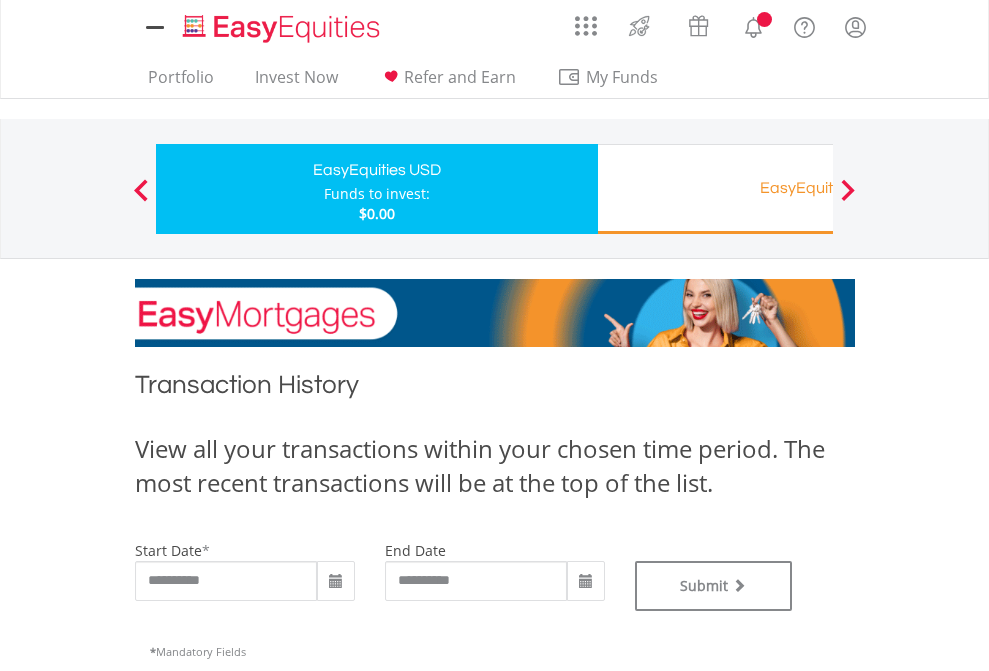 click on "EasyEquities RA" at bounding box center (818, 188) 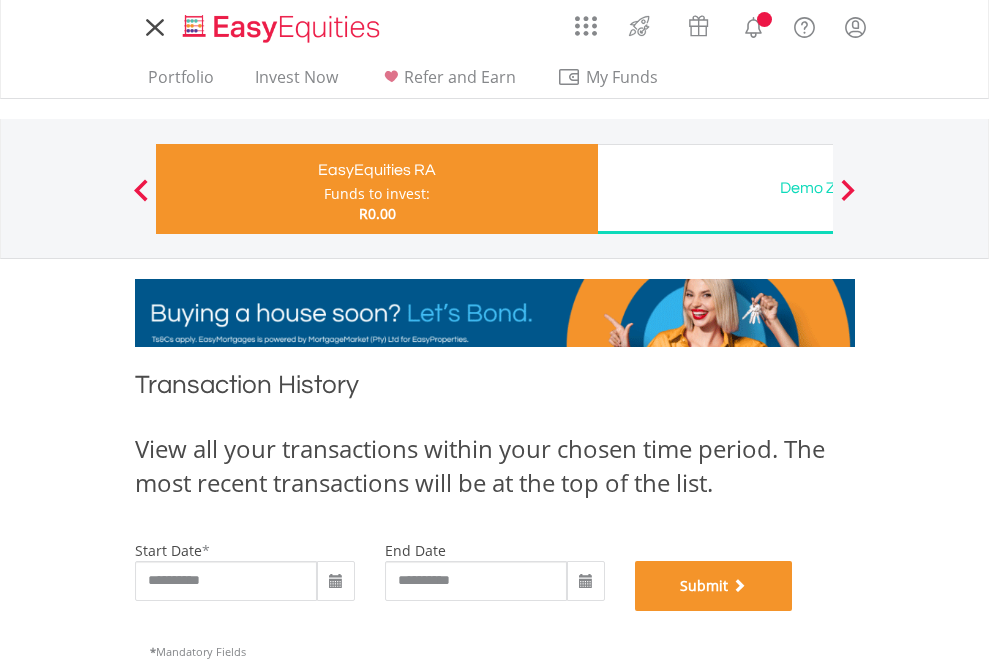 click on "Submit" at bounding box center [714, 586] 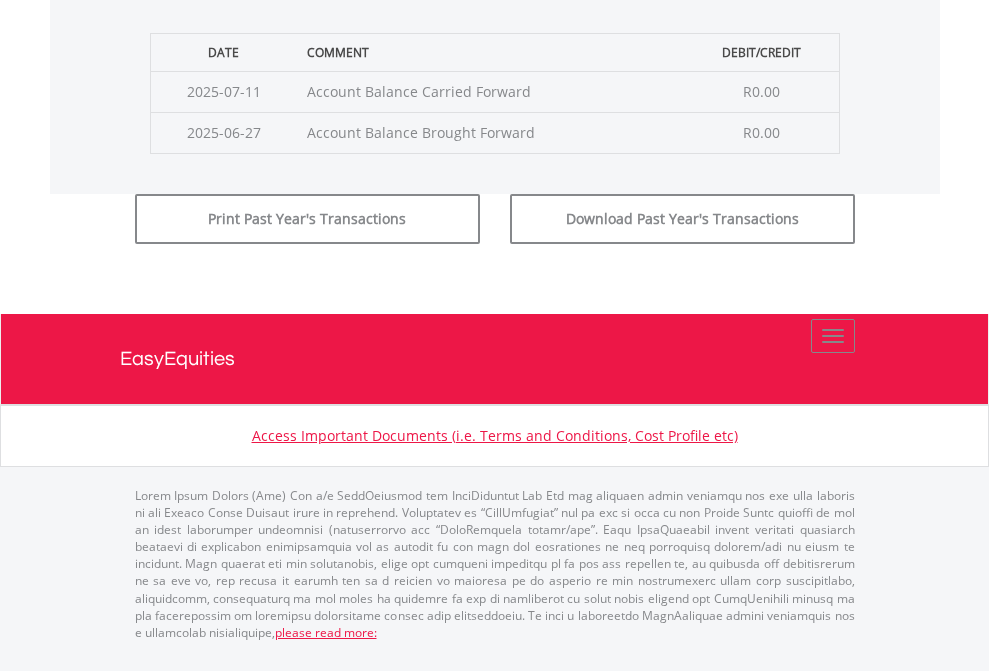 scroll, scrollTop: 811, scrollLeft: 0, axis: vertical 